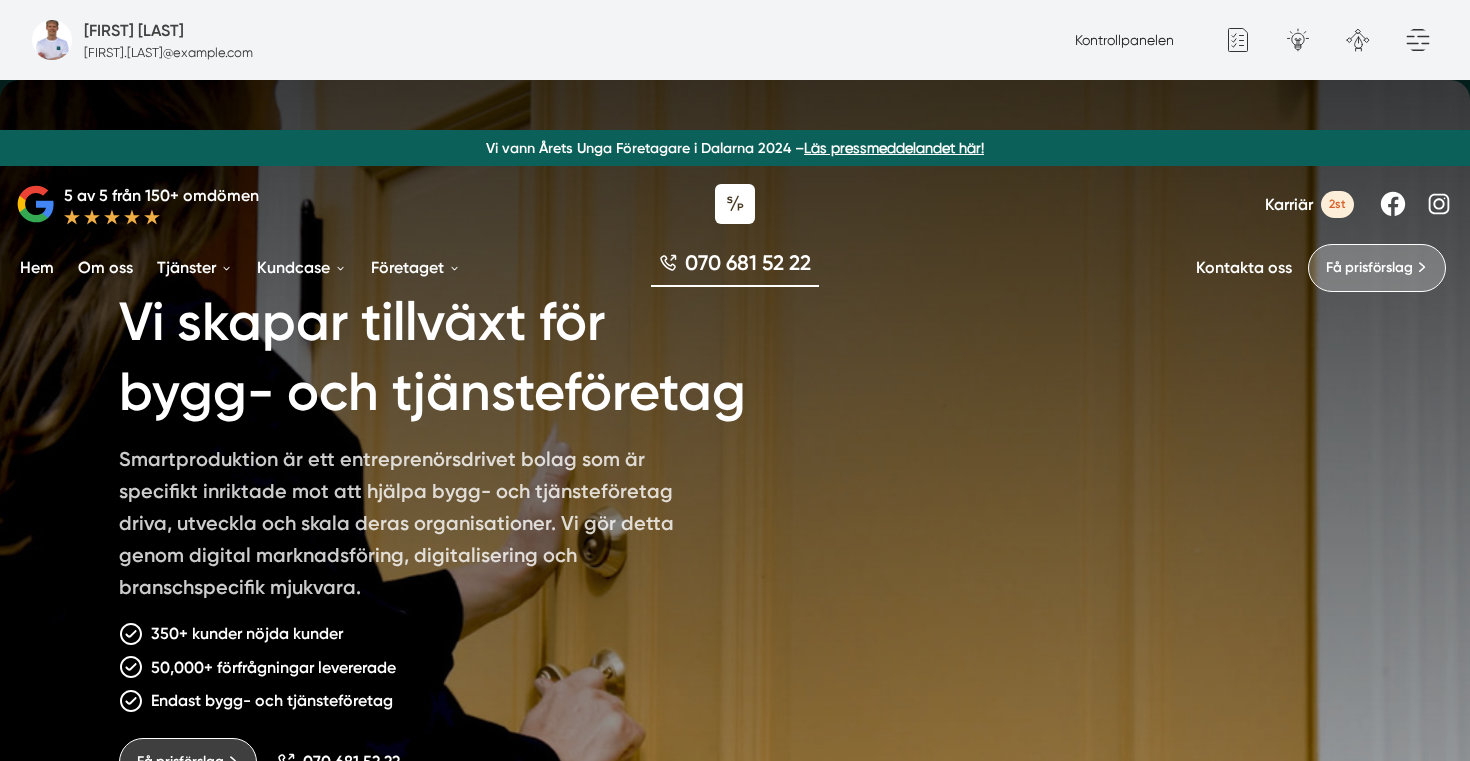 scroll, scrollTop: 0, scrollLeft: 0, axis: both 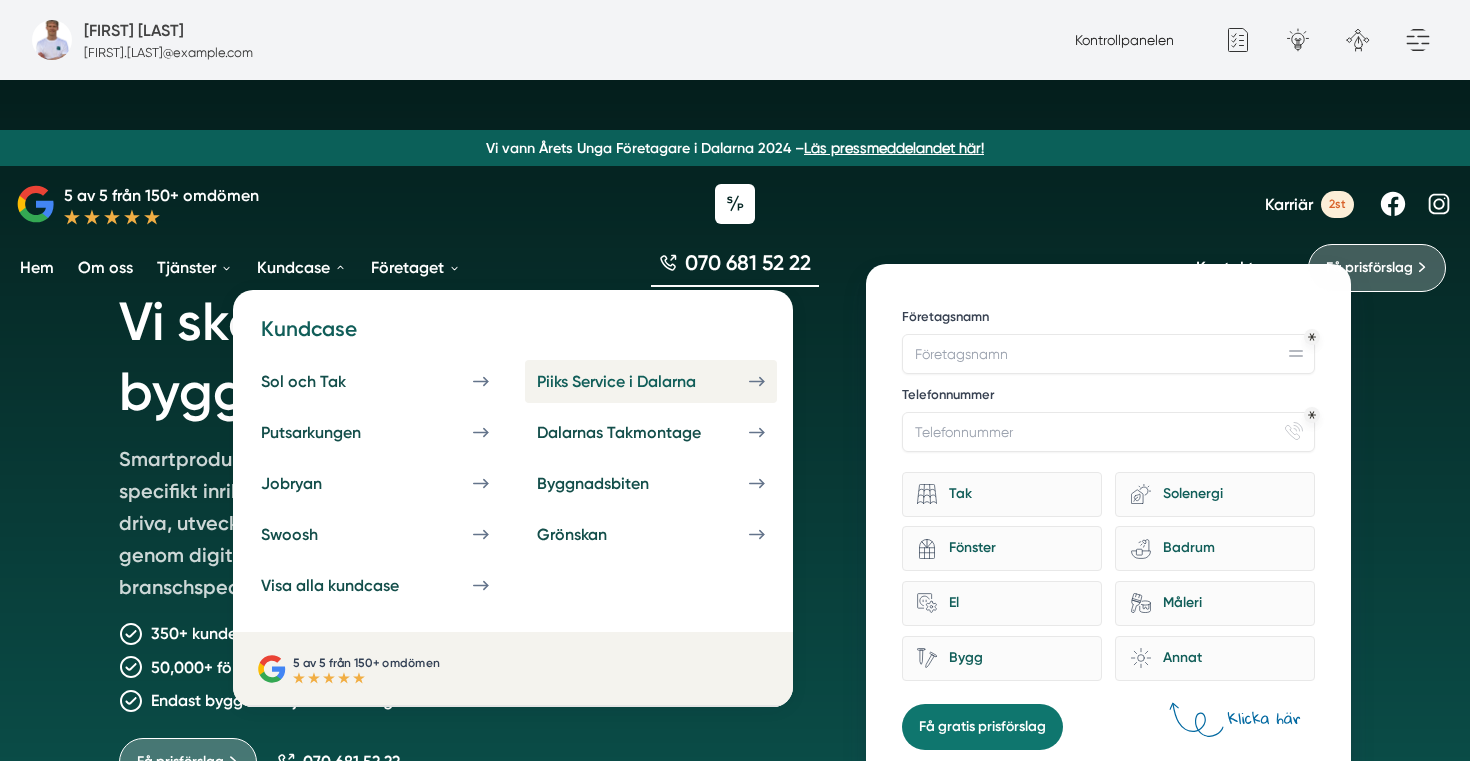 click on "Piiks Service i Dalarna" at bounding box center [651, 381] 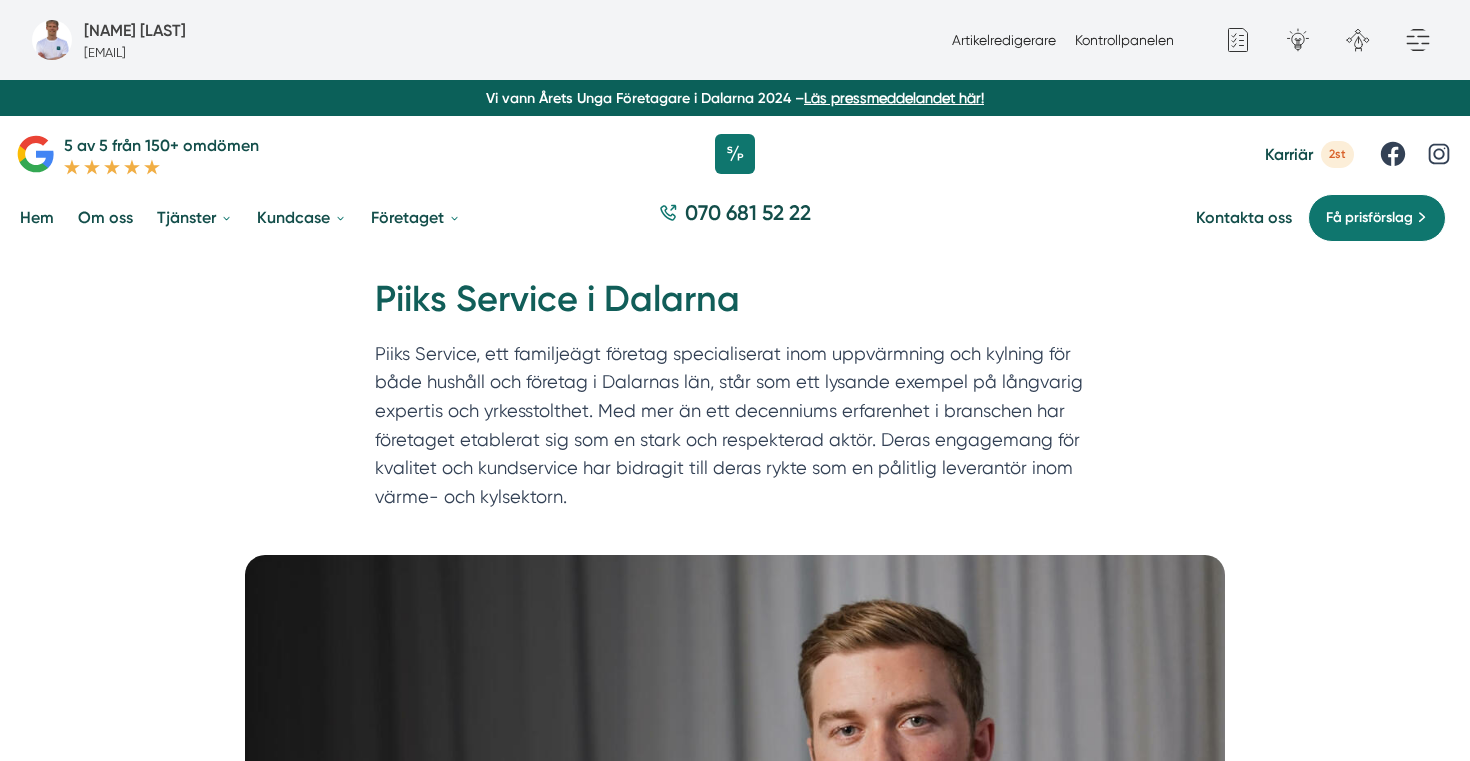 scroll, scrollTop: 0, scrollLeft: 0, axis: both 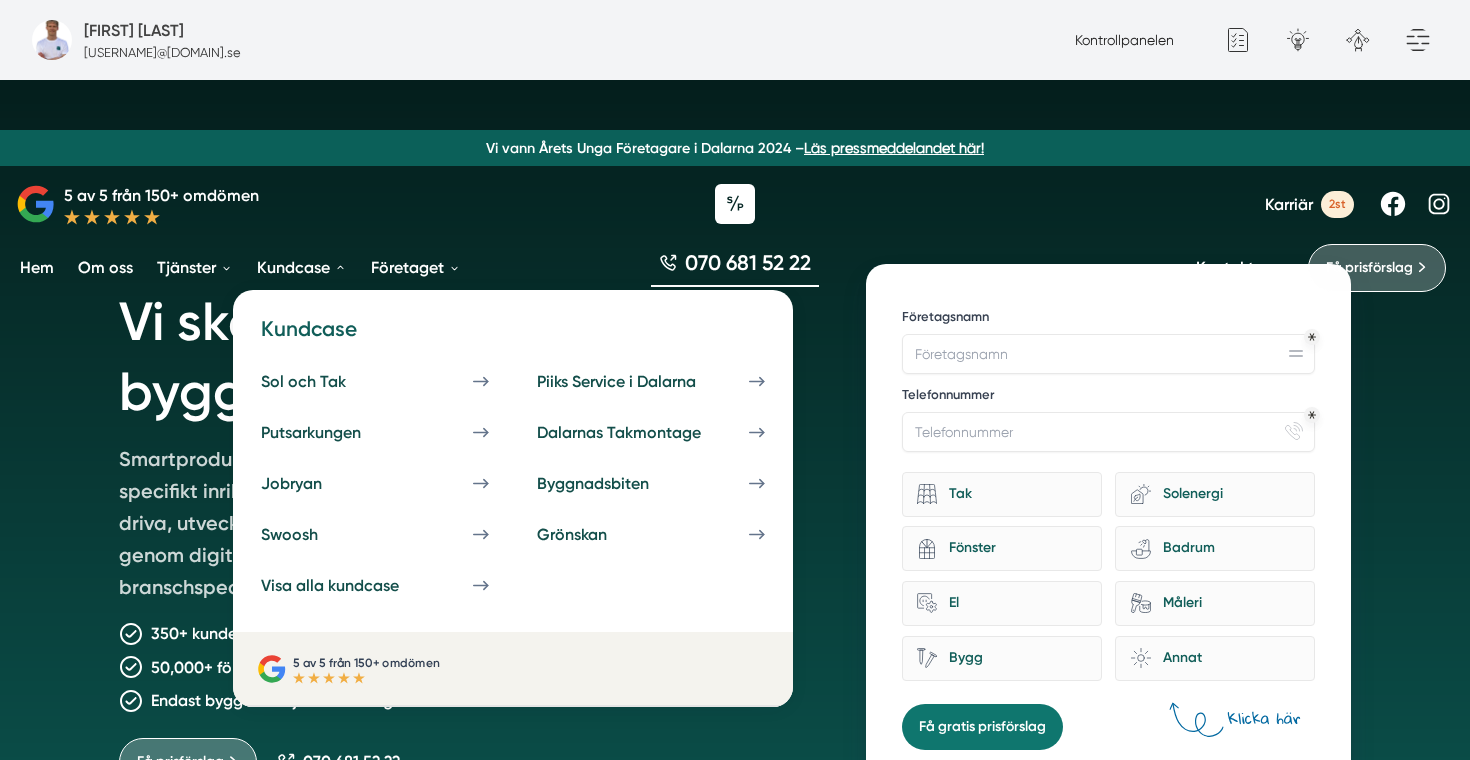 click on "Kundcase" at bounding box center [302, 267] 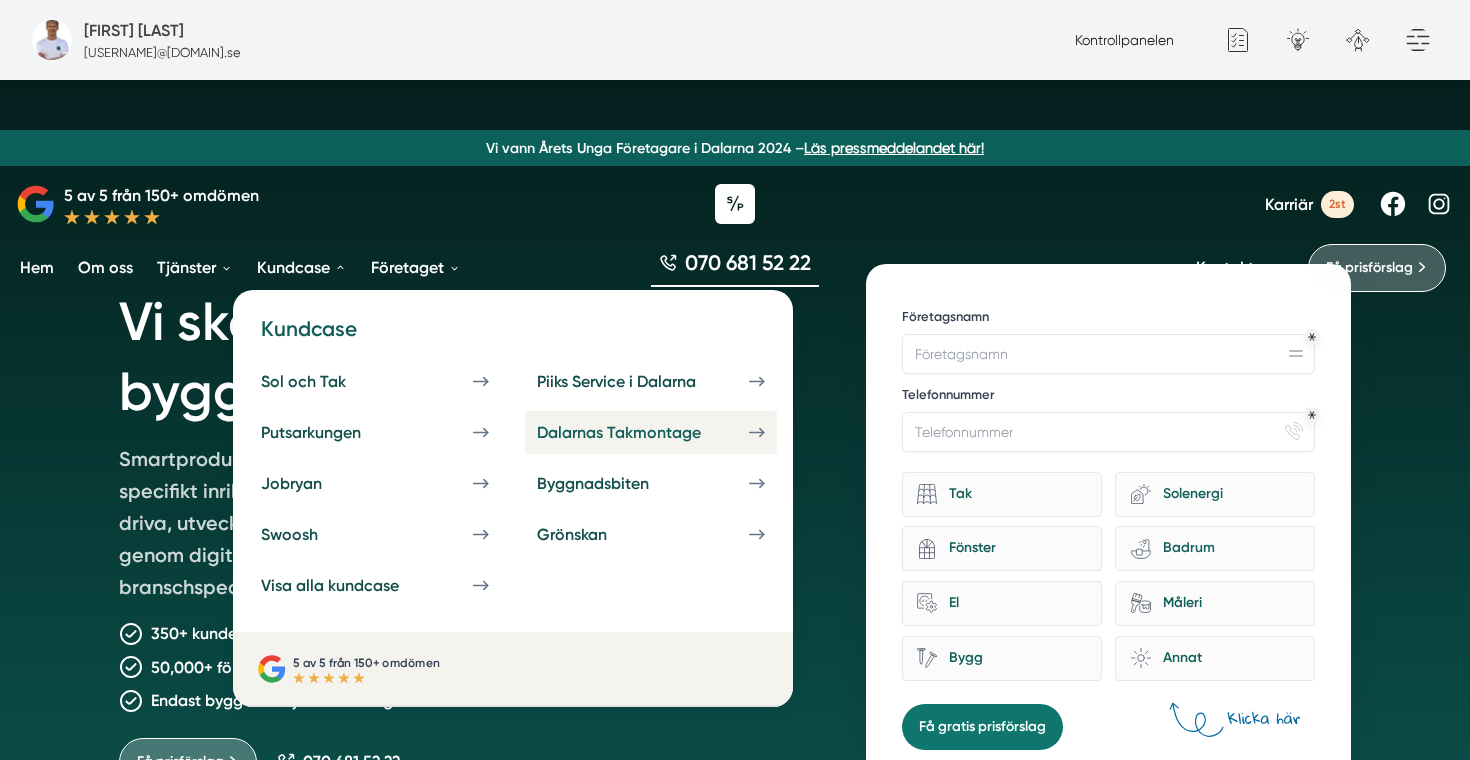 click on "Dalarnas Takmontage" at bounding box center (643, 432) 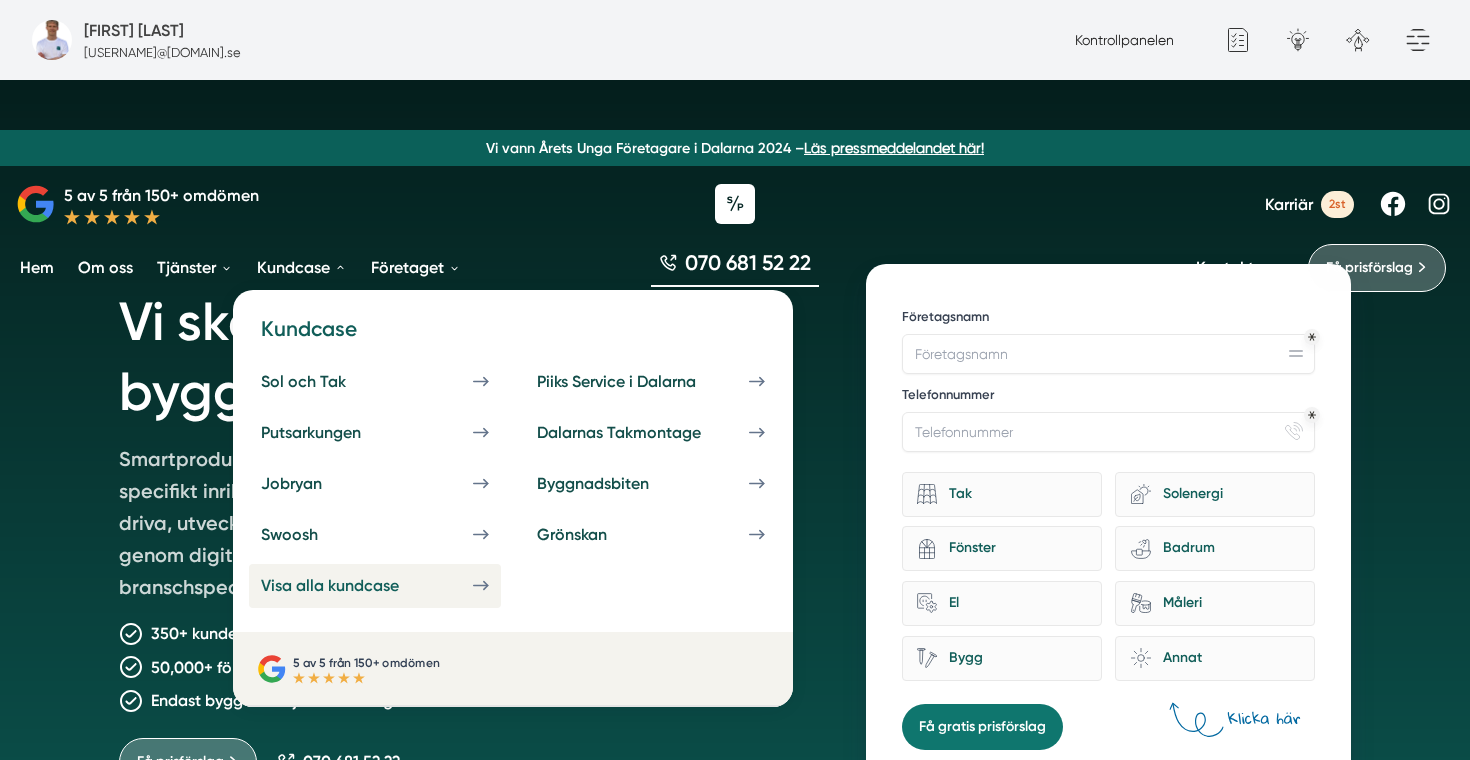 click on "Visa alla kundcase" at bounding box center (354, 585) 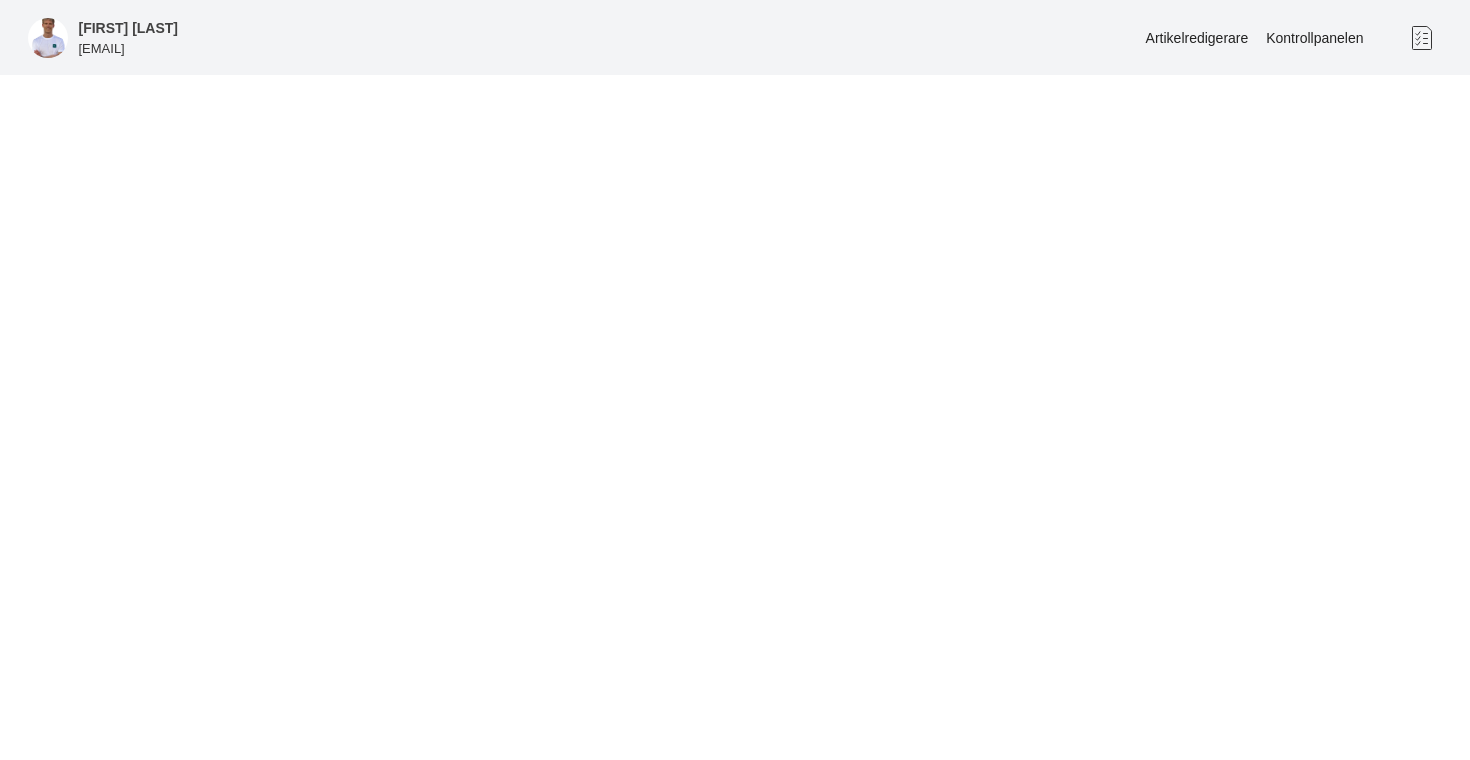 scroll, scrollTop: 0, scrollLeft: 0, axis: both 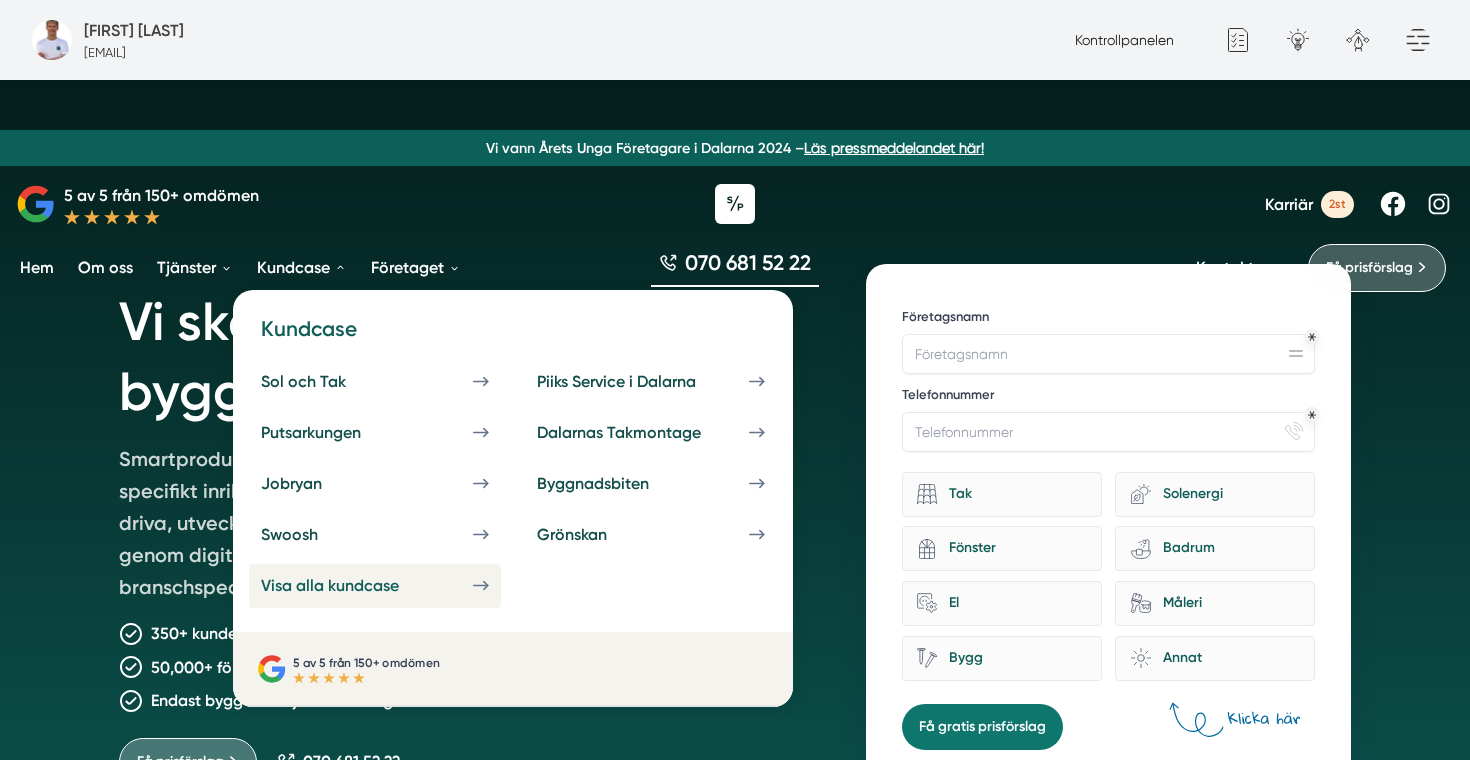 click on "Visa alla kundcase" at bounding box center [354, 585] 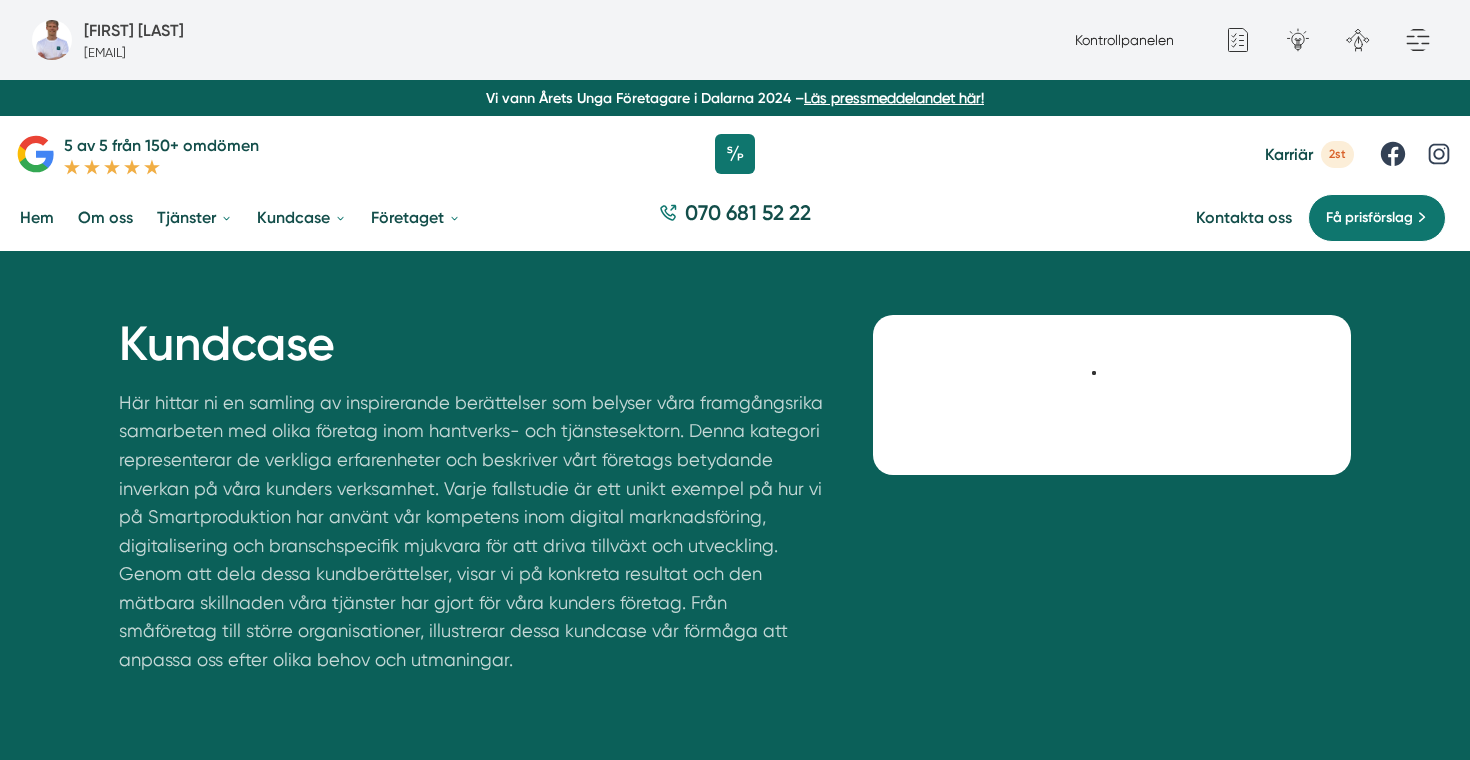 scroll, scrollTop: 0, scrollLeft: 0, axis: both 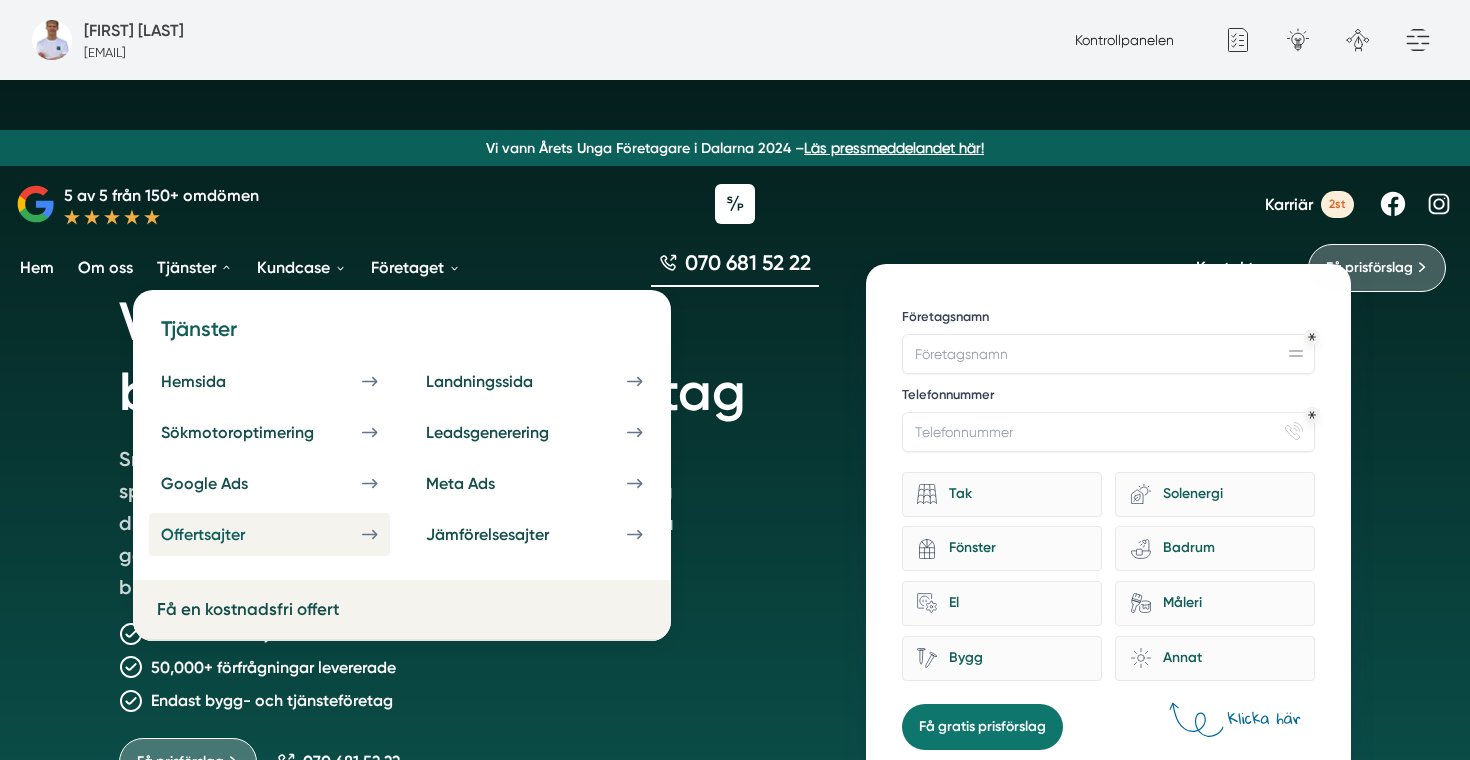 click on "Offertsajter" at bounding box center [227, 534] 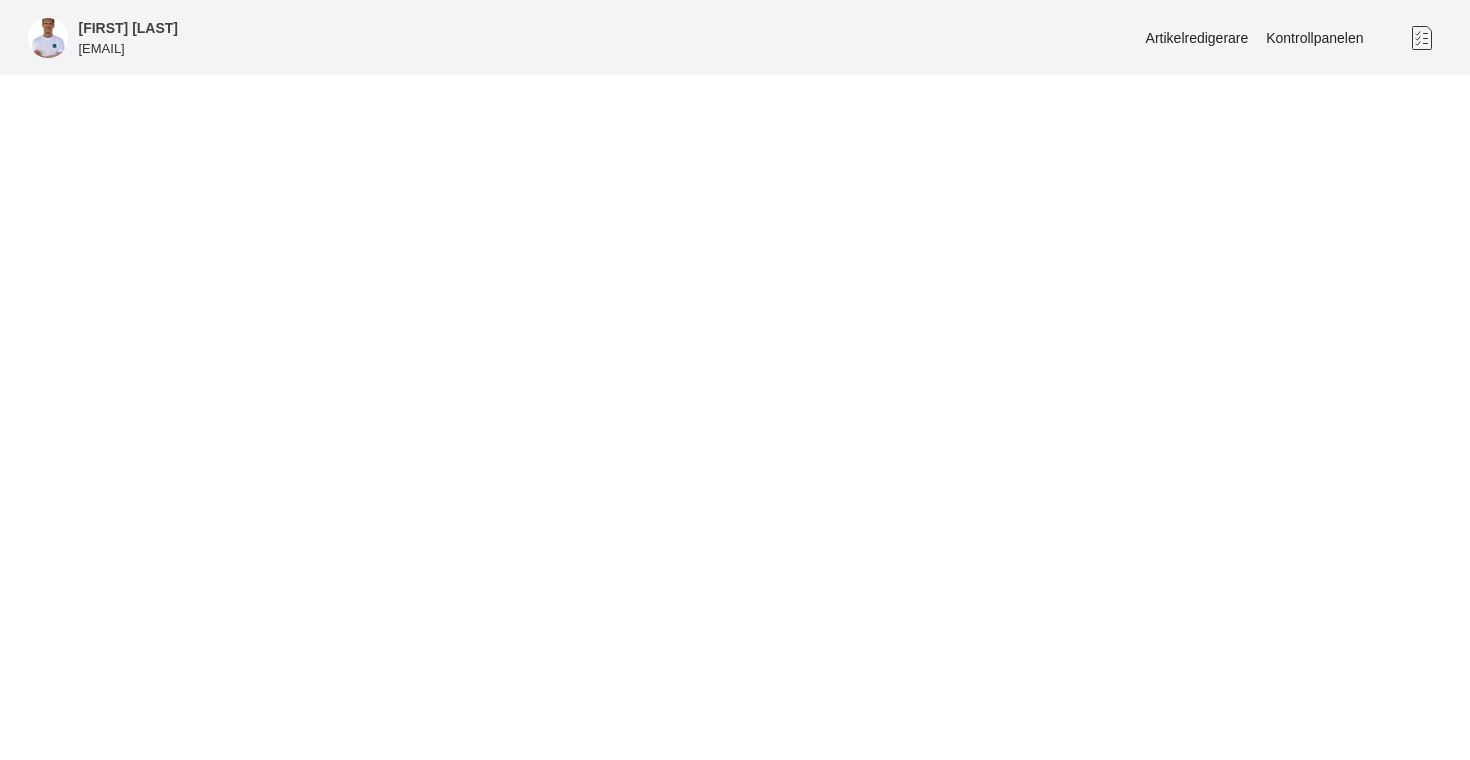 scroll, scrollTop: 0, scrollLeft: 0, axis: both 